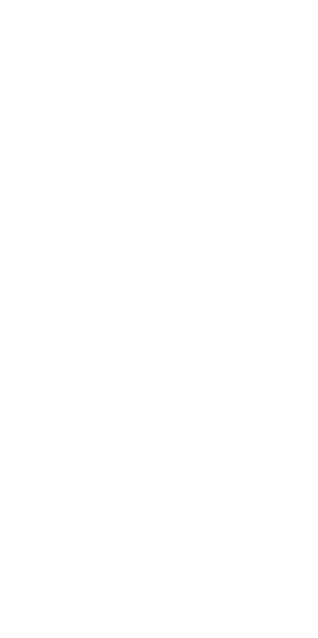 scroll, scrollTop: 0, scrollLeft: 0, axis: both 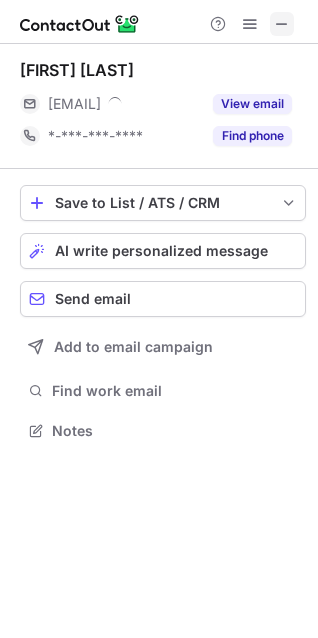 click at bounding box center [282, 24] 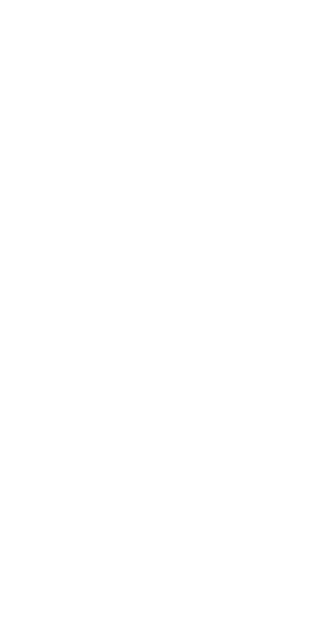 scroll, scrollTop: 0, scrollLeft: 0, axis: both 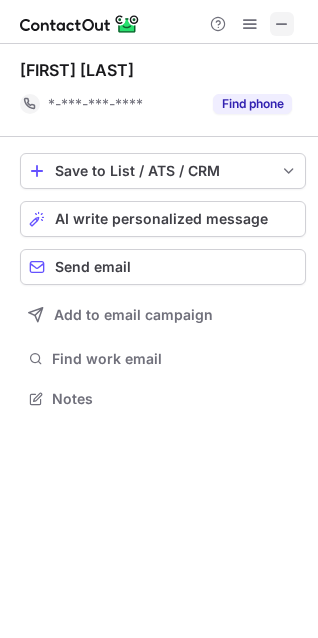 click at bounding box center [282, 24] 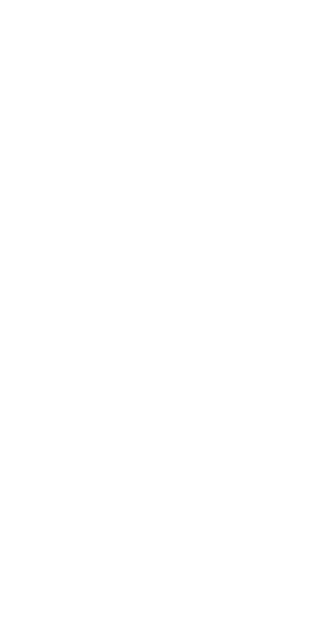 scroll, scrollTop: 0, scrollLeft: 0, axis: both 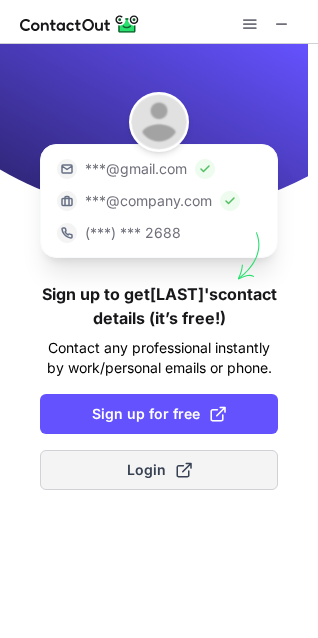click on "Login" at bounding box center [159, 470] 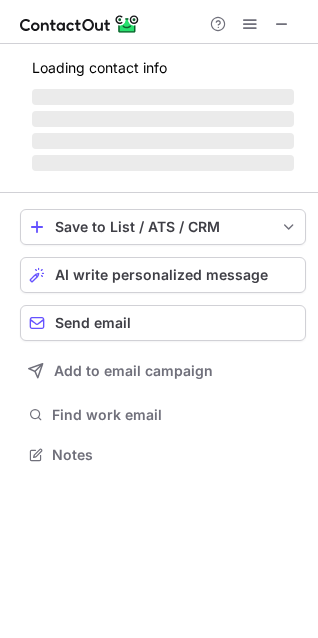 scroll, scrollTop: 10, scrollLeft: 9, axis: both 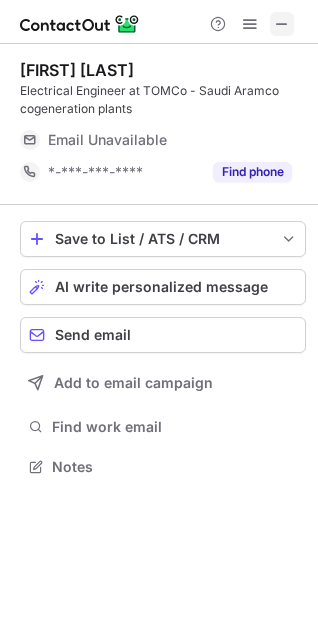 click at bounding box center [282, 24] 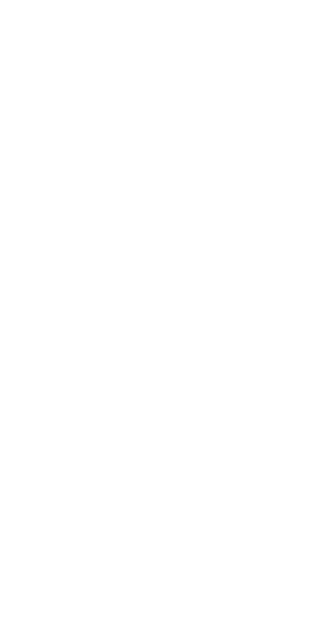 scroll, scrollTop: 0, scrollLeft: 0, axis: both 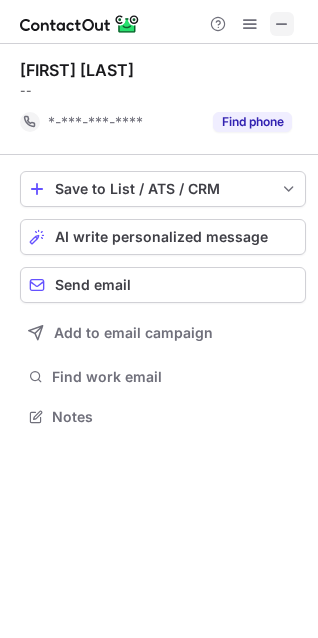 click at bounding box center (282, 24) 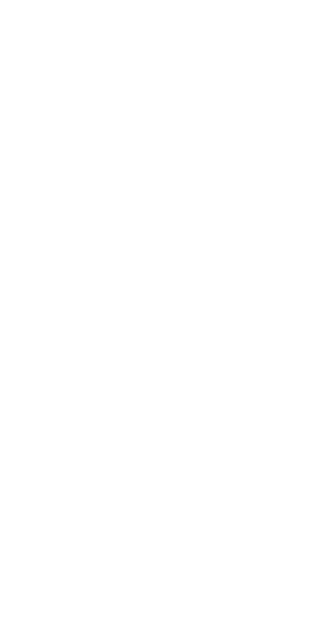 scroll, scrollTop: 0, scrollLeft: 0, axis: both 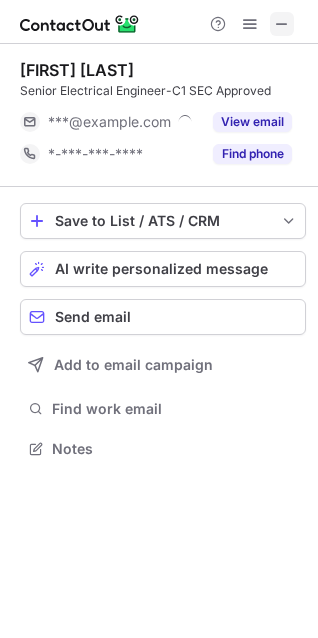 click at bounding box center [282, 24] 